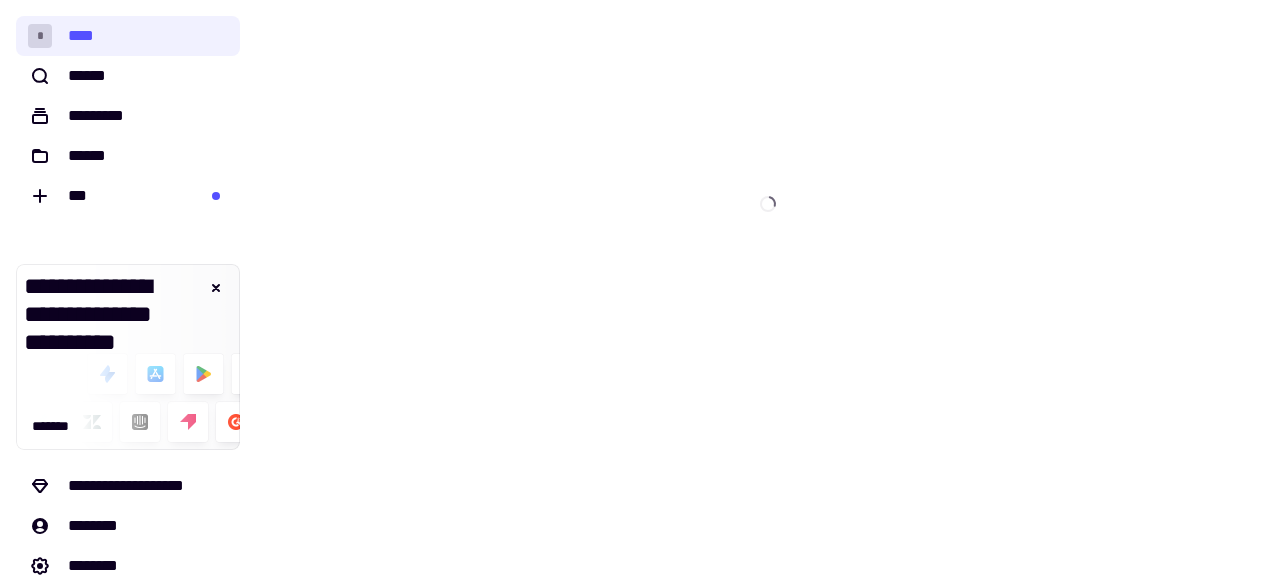 scroll, scrollTop: 0, scrollLeft: 0, axis: both 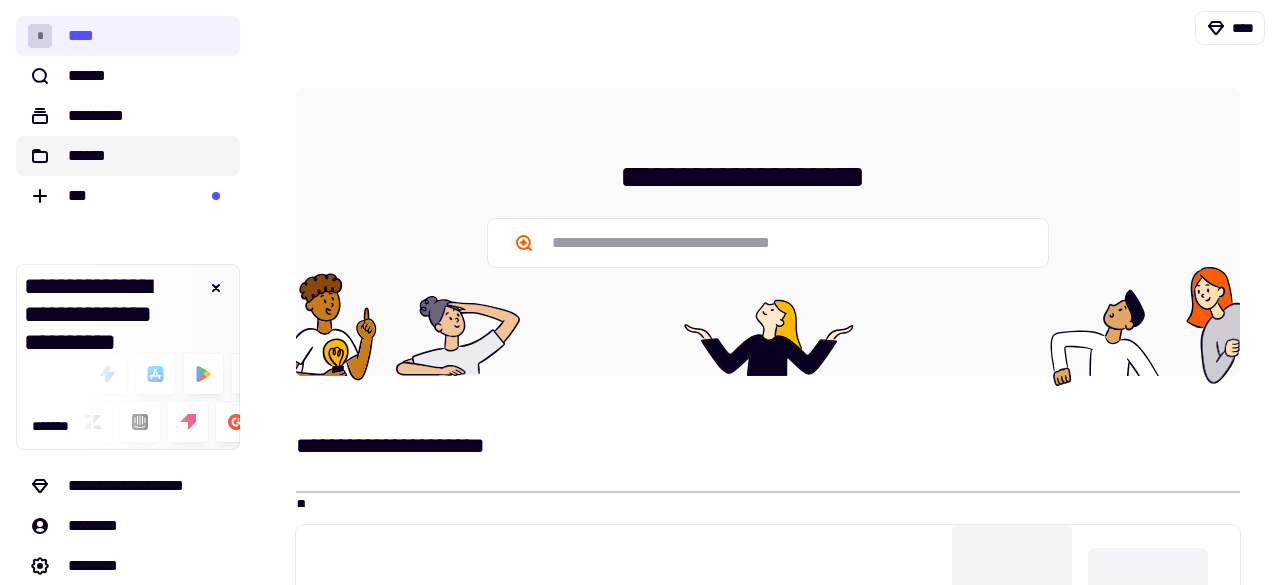 click on "******" 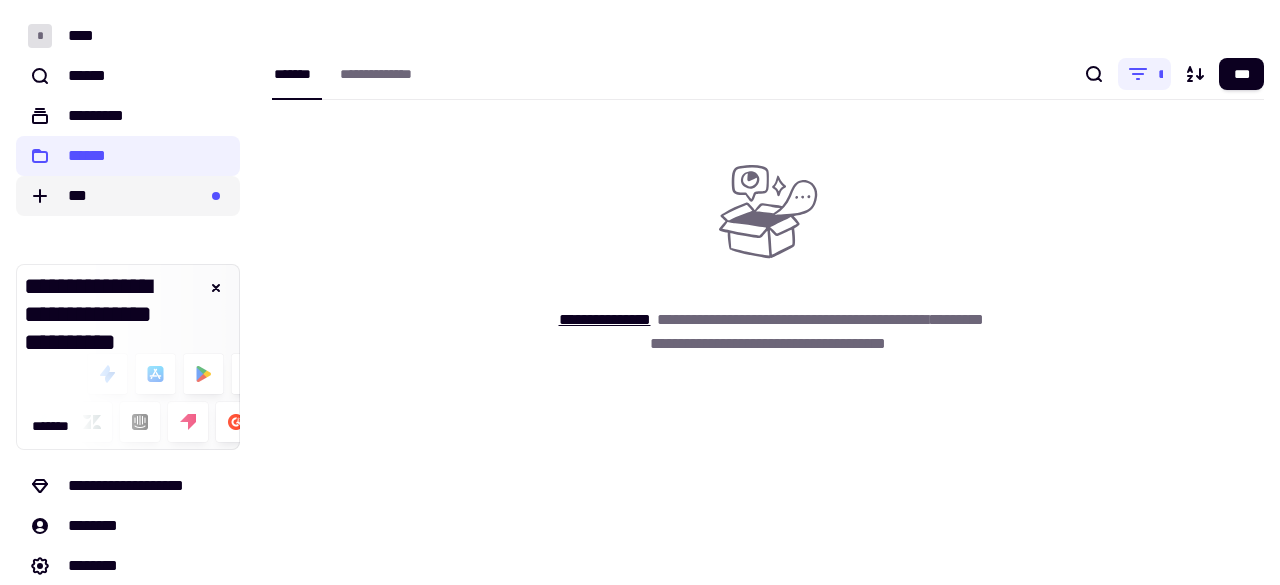 click on "***" 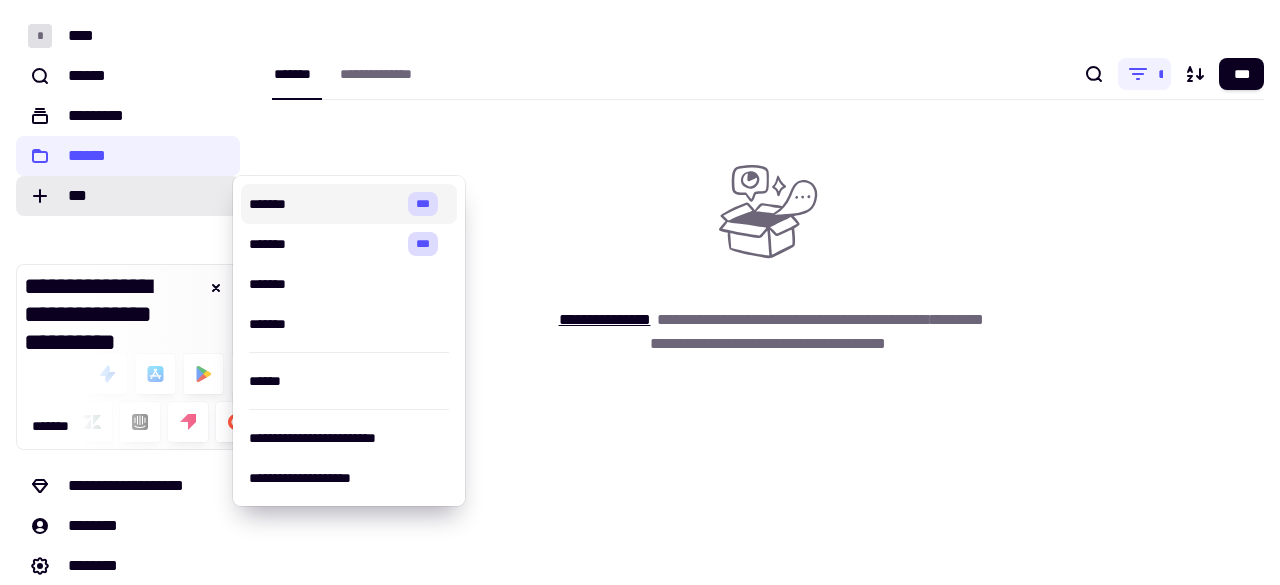 click on "*******" at bounding box center [324, 204] 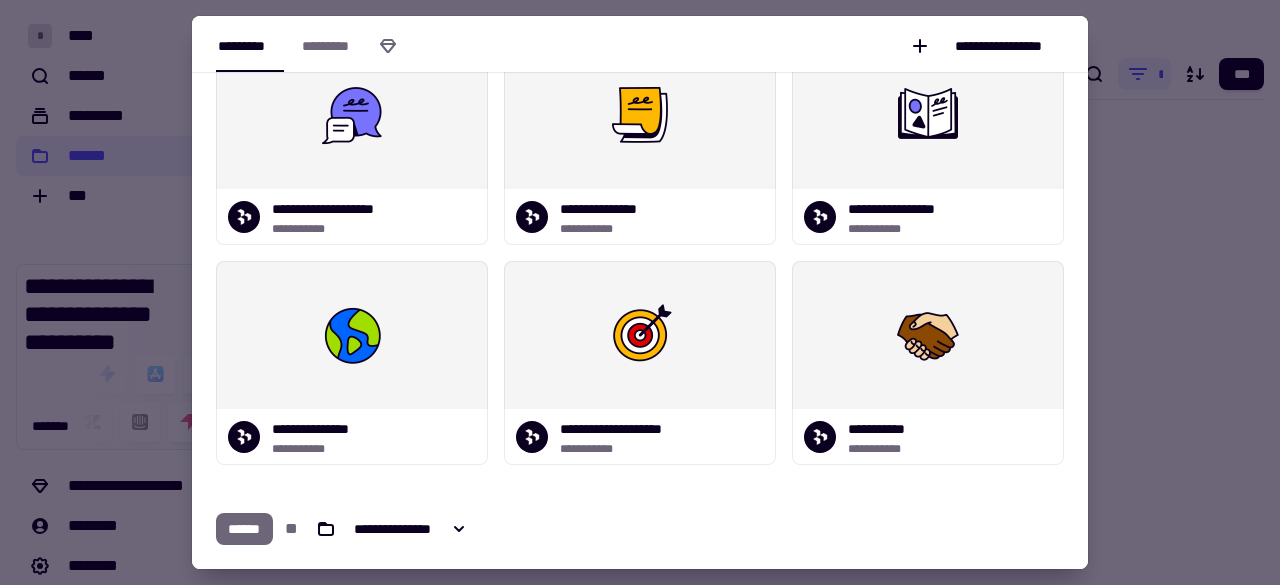 scroll, scrollTop: 274, scrollLeft: 0, axis: vertical 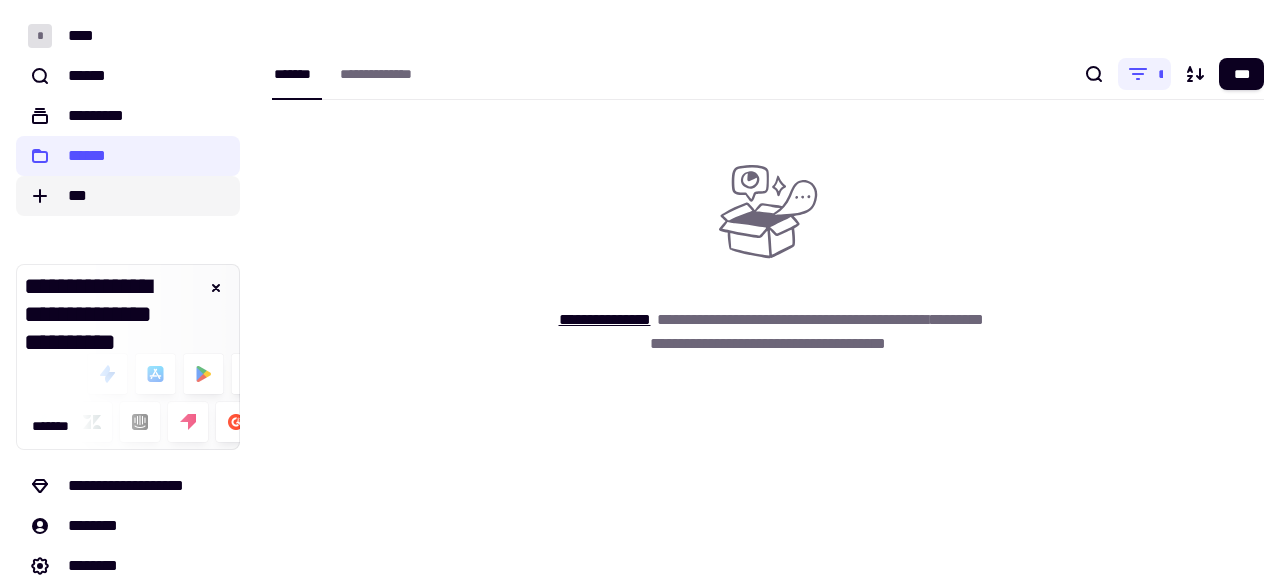 click 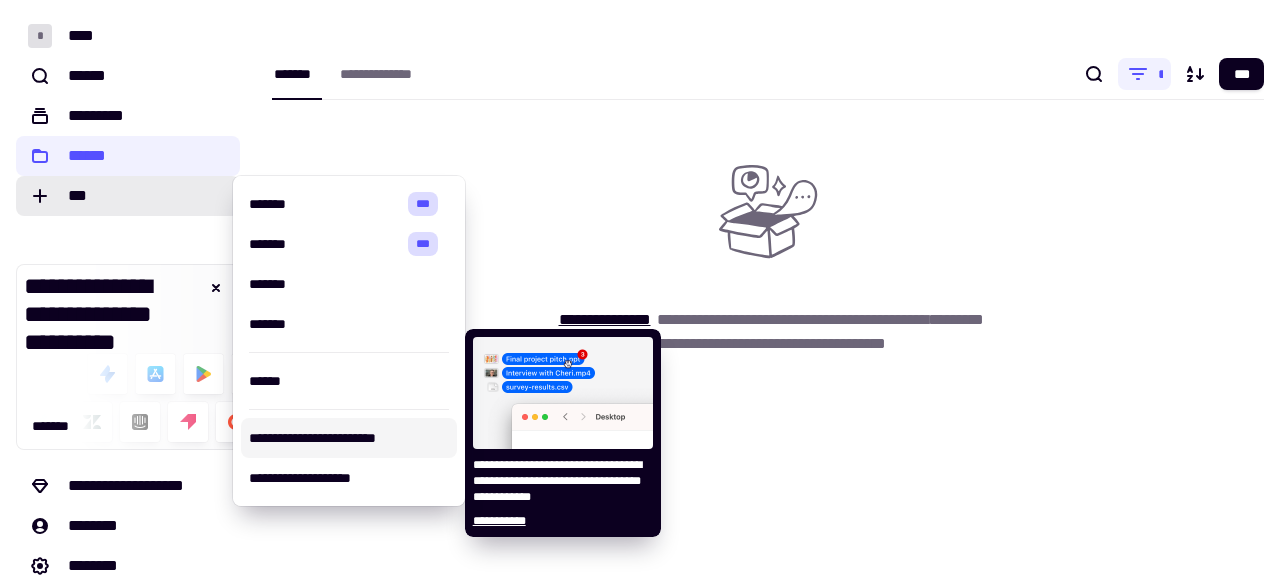 click on "**********" at bounding box center (349, 438) 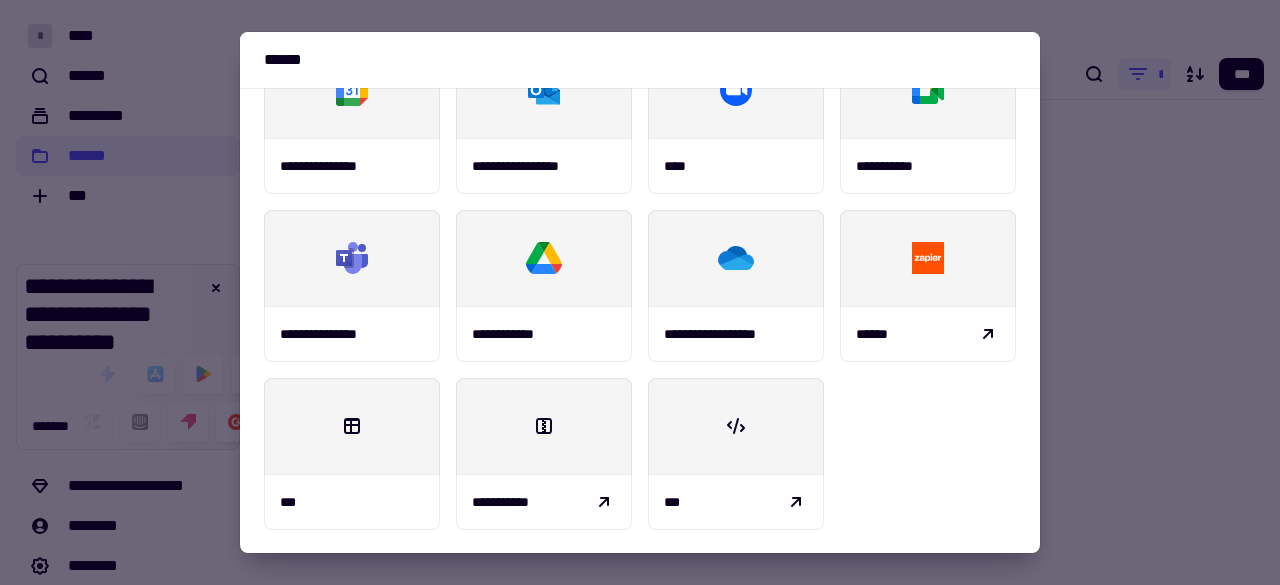 scroll, scrollTop: 0, scrollLeft: 0, axis: both 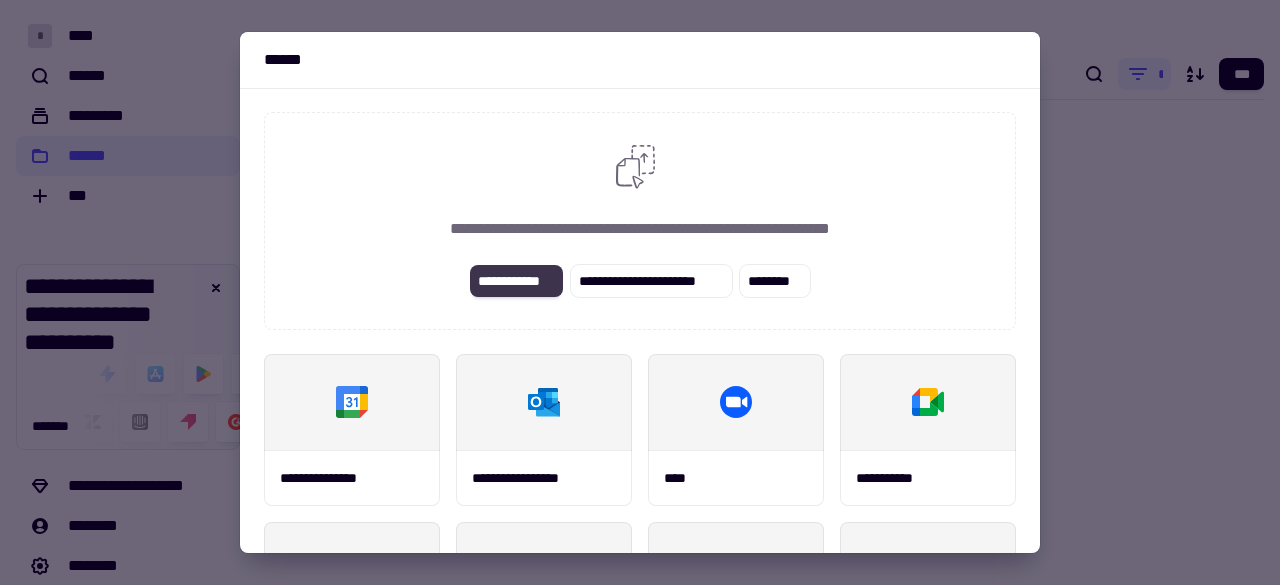 click on "**********" 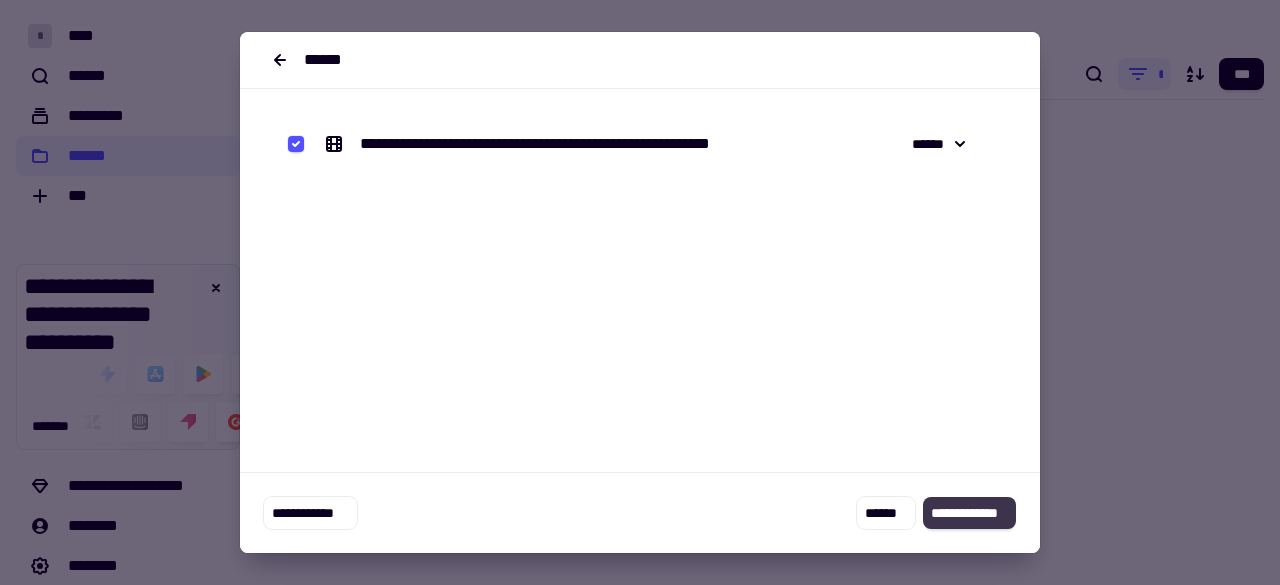 click on "**********" 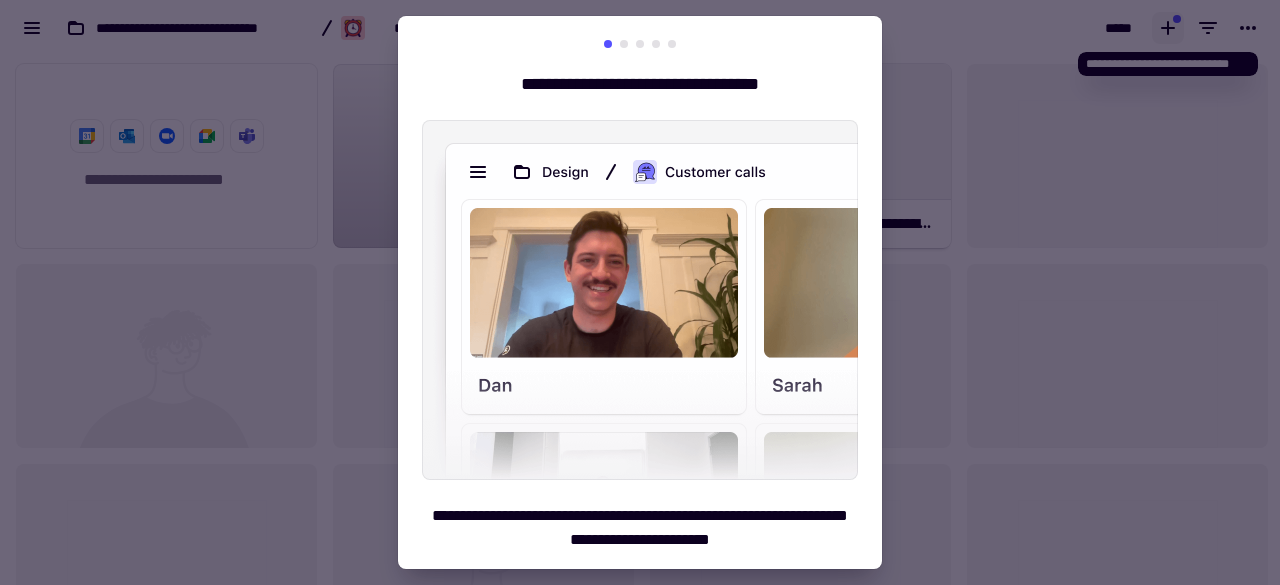scroll, scrollTop: 16, scrollLeft: 16, axis: both 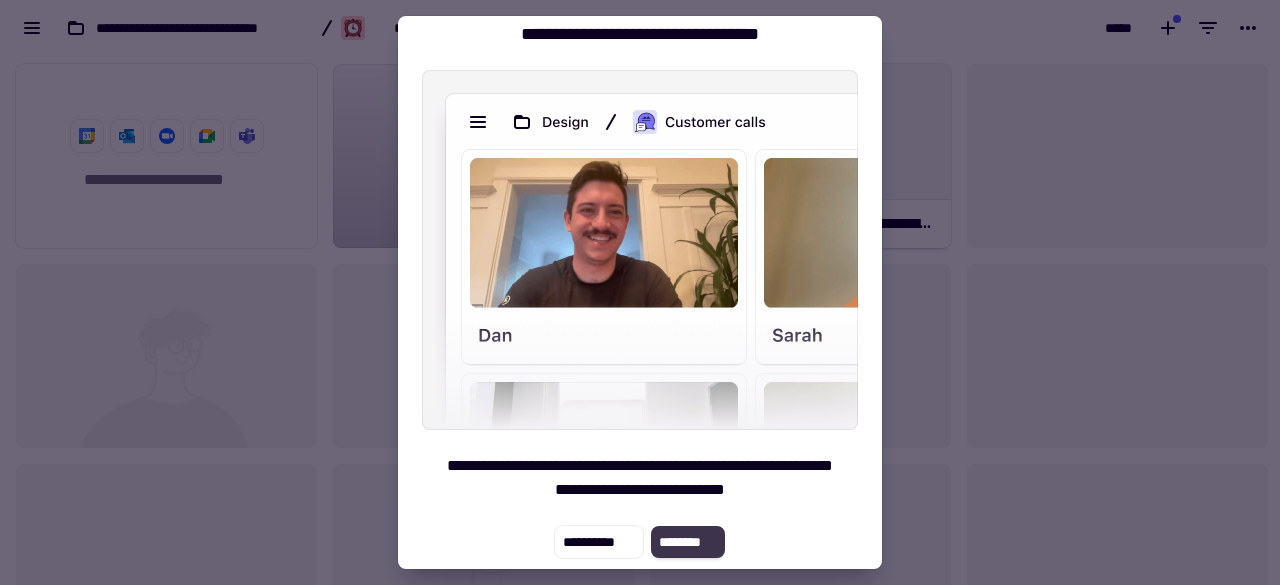 click on "********" 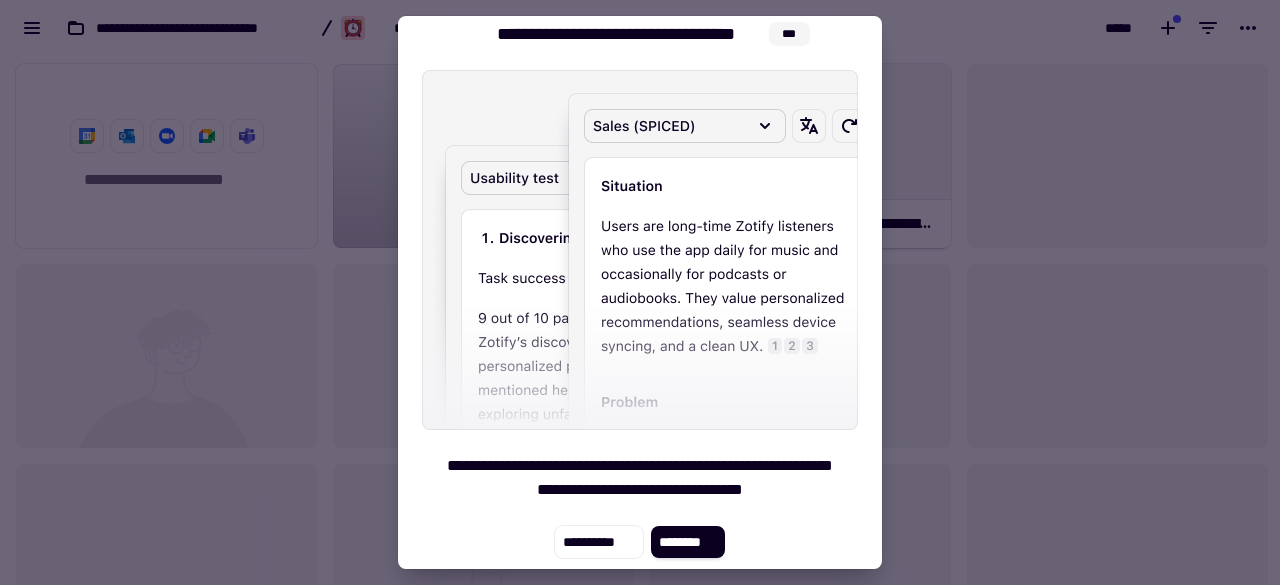 scroll, scrollTop: 50, scrollLeft: 0, axis: vertical 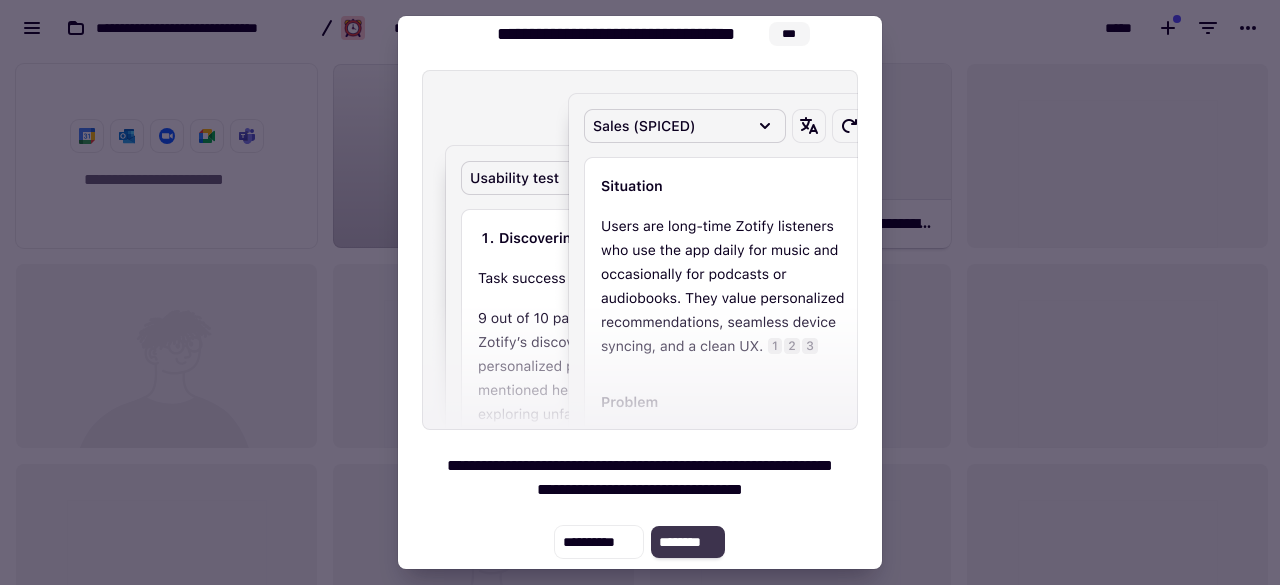 click on "********" 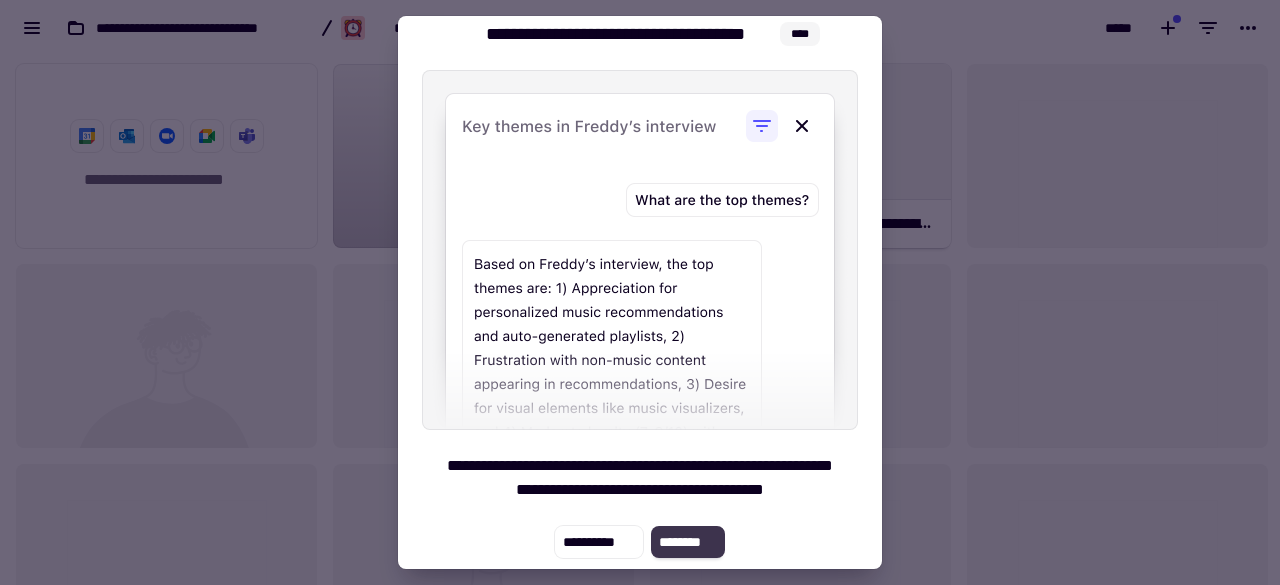click on "********" 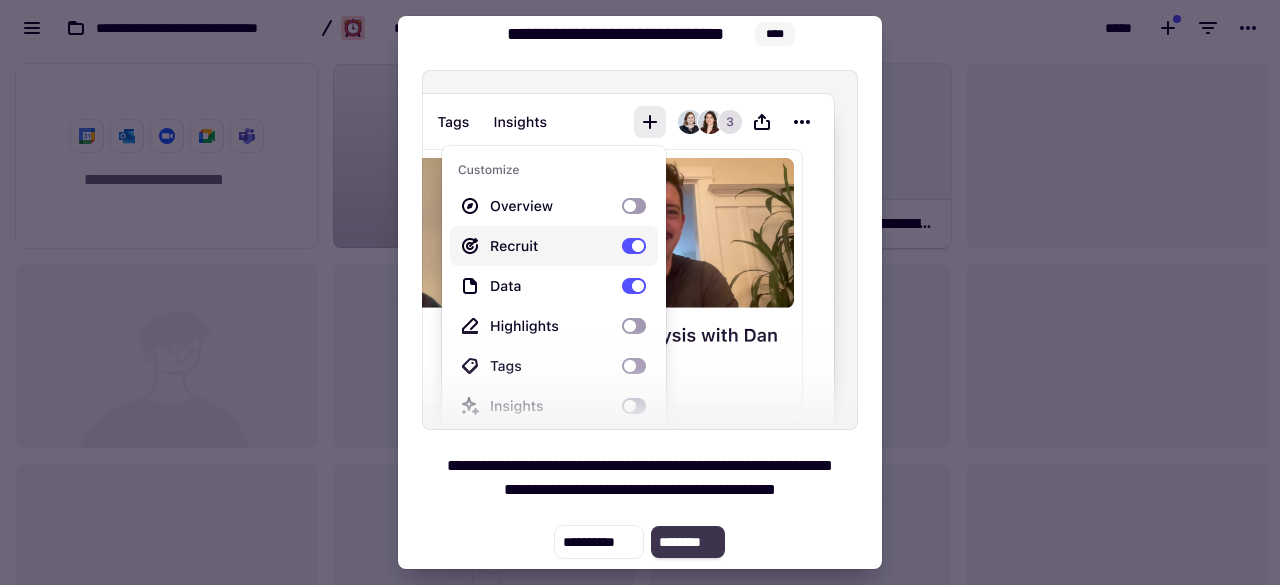 click on "********" 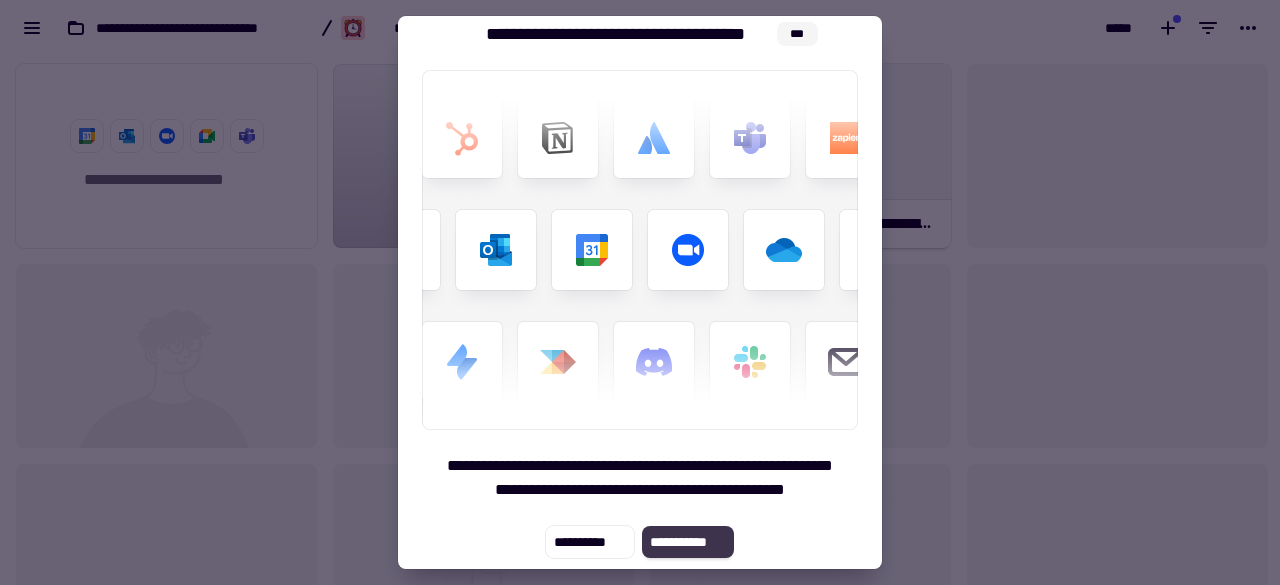 click on "**********" 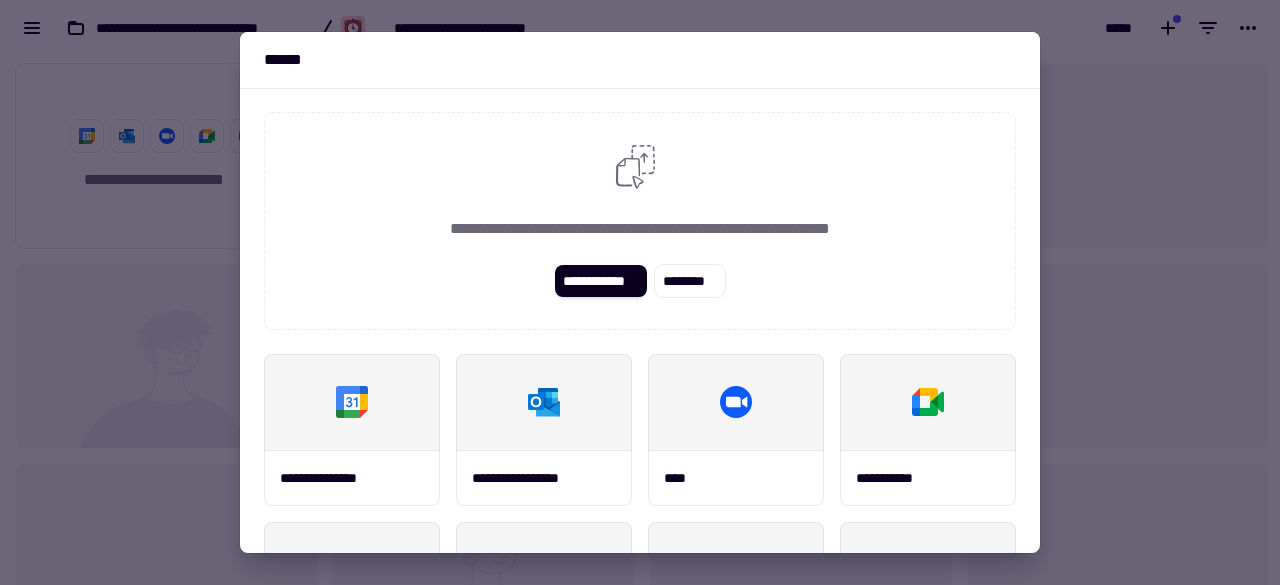 click at bounding box center [640, 292] 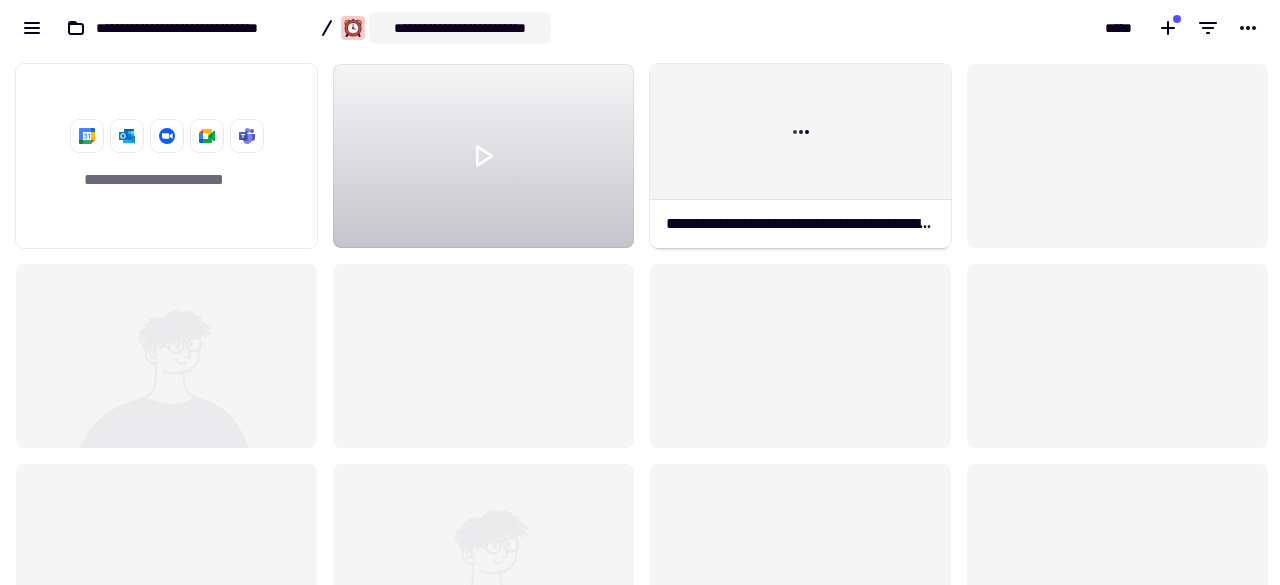 click on "**********" 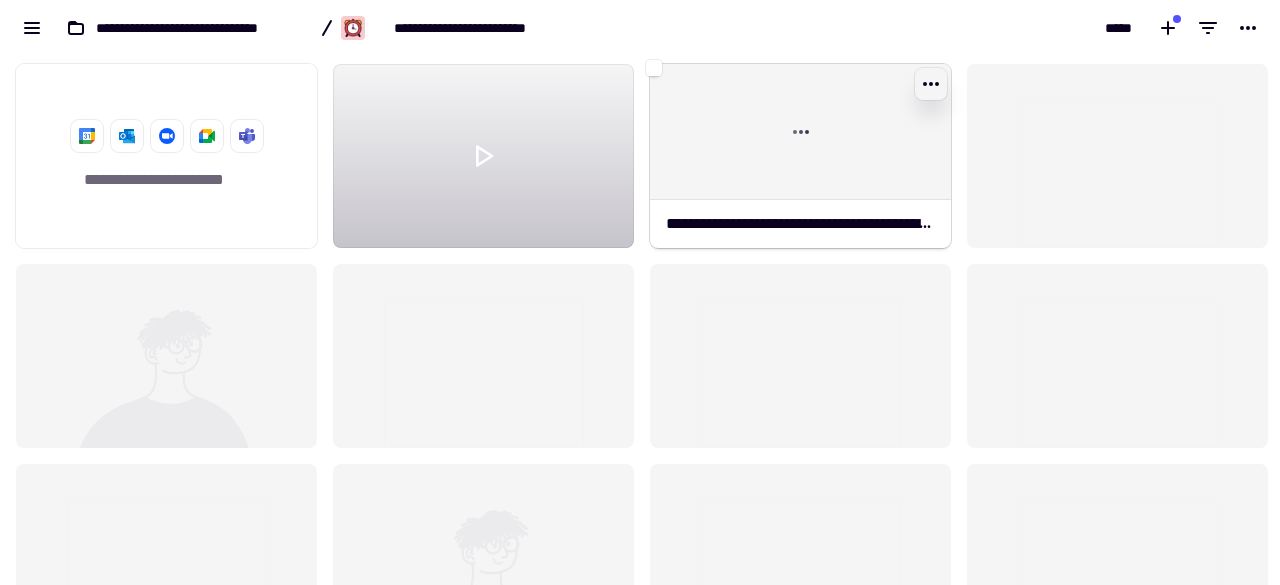 click 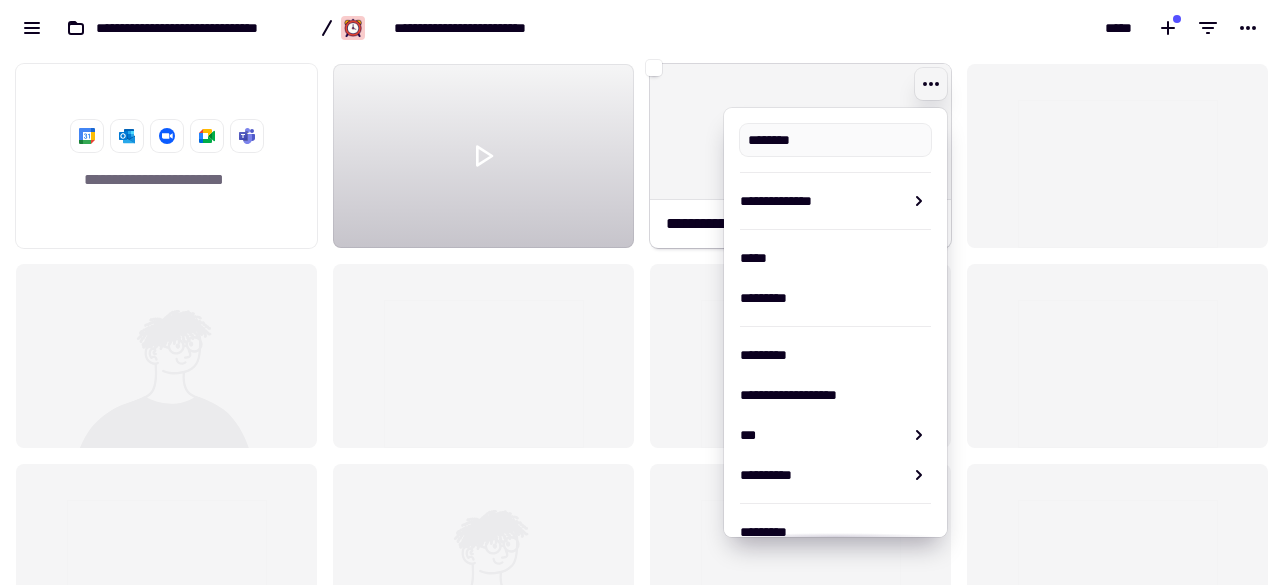 type on "**********" 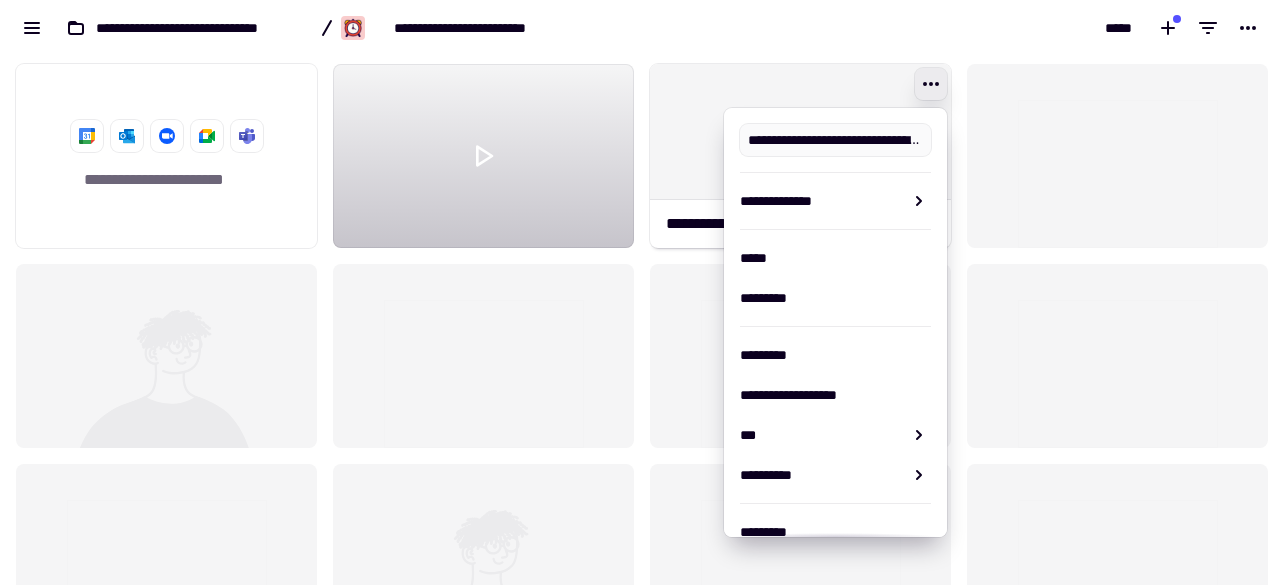 click on "**********" at bounding box center [640, 28] 